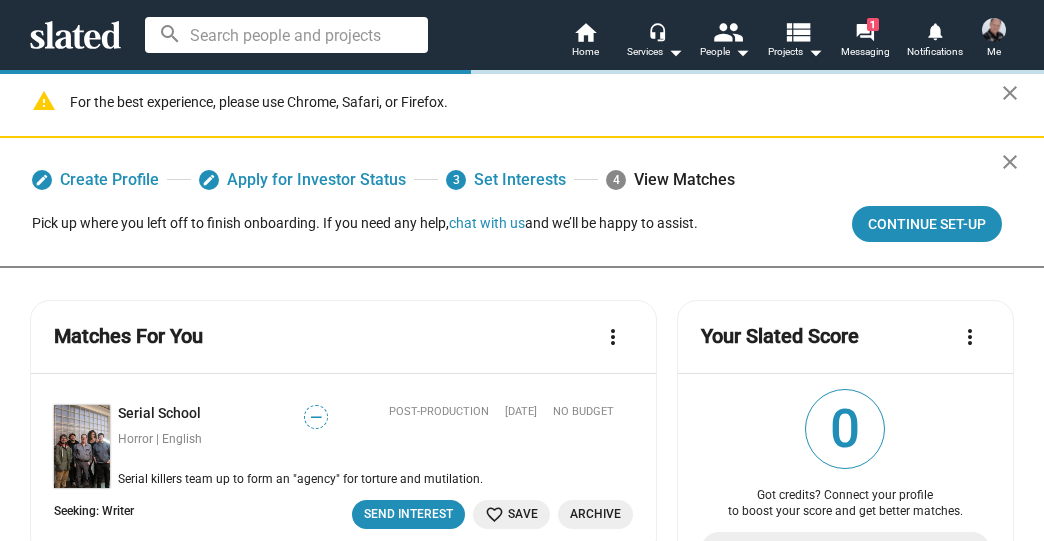 scroll, scrollTop: 0, scrollLeft: 0, axis: both 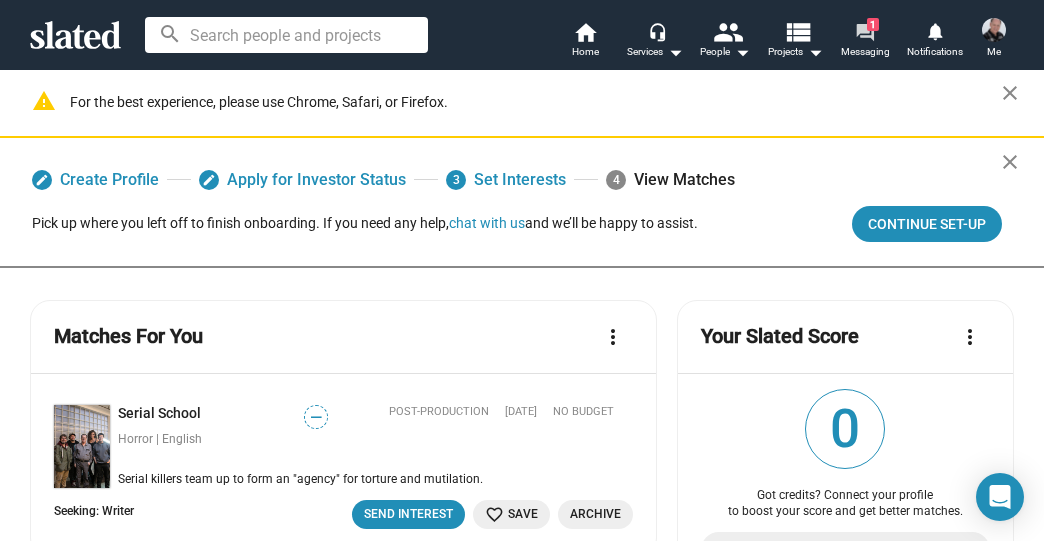 click on "1" at bounding box center [873, 24] 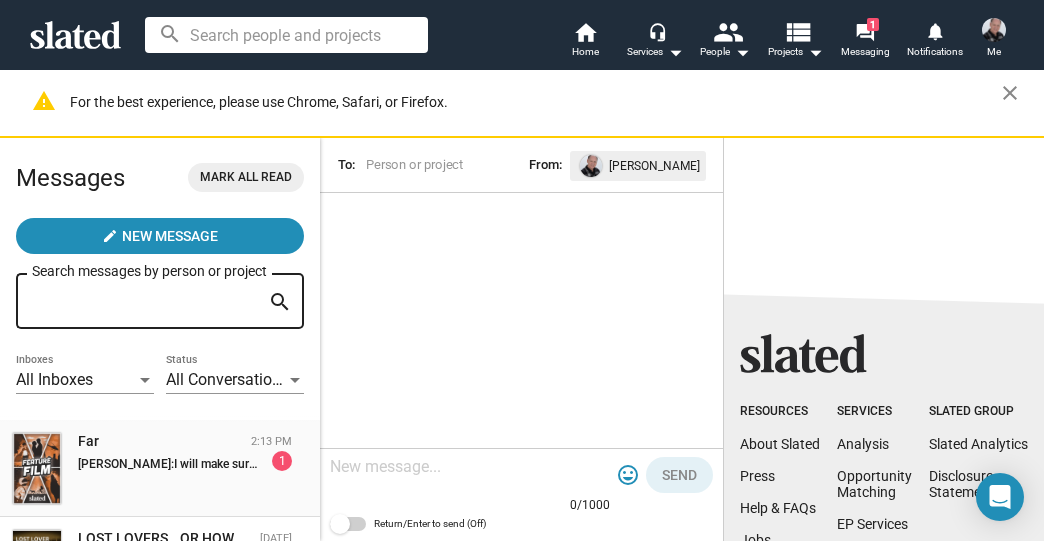 click on "I will make sure to email him [DATE] about this. Thanks [PERSON_NAME]!" at bounding box center (368, 464) 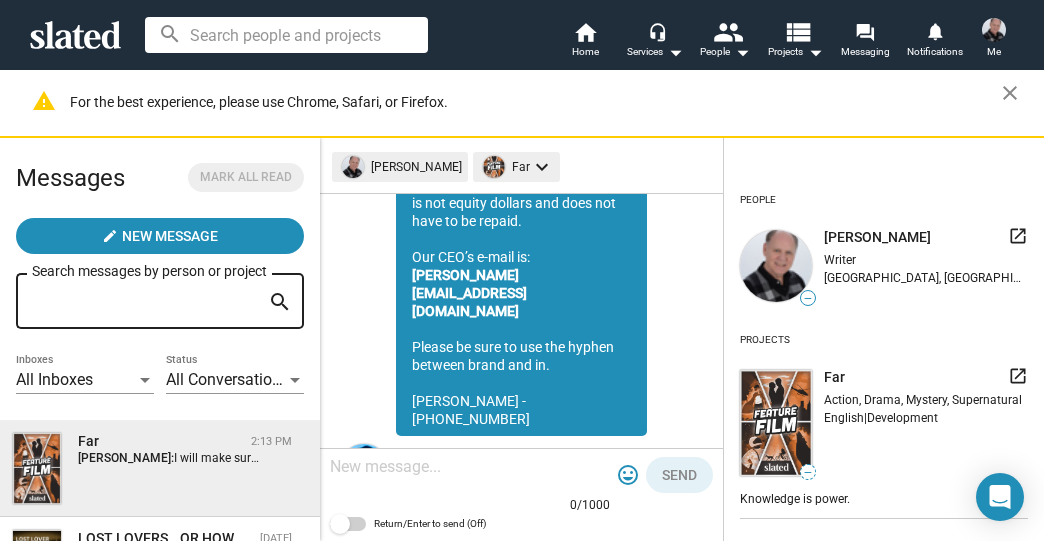 scroll, scrollTop: 324, scrollLeft: 0, axis: vertical 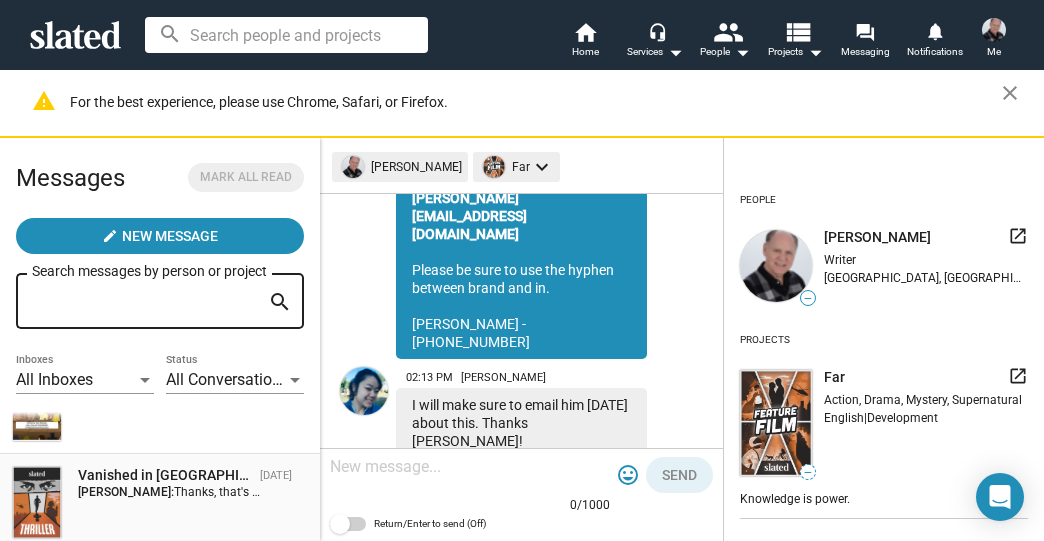 click on "Vanished in [GEOGRAPHIC_DATA]: The [PERSON_NAME] Story" at bounding box center (165, 475) 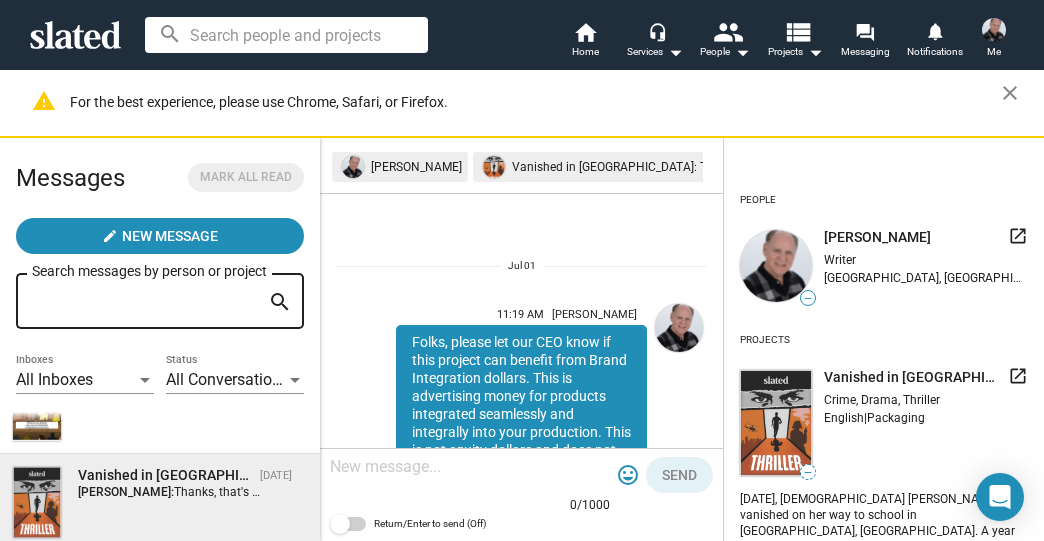 scroll, scrollTop: 828, scrollLeft: 0, axis: vertical 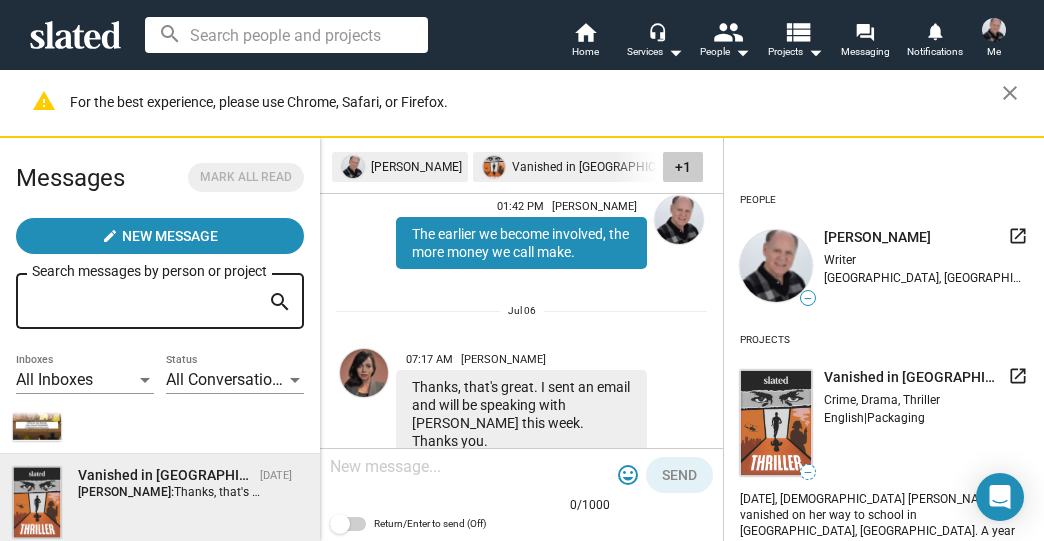 click at bounding box center [470, 467] 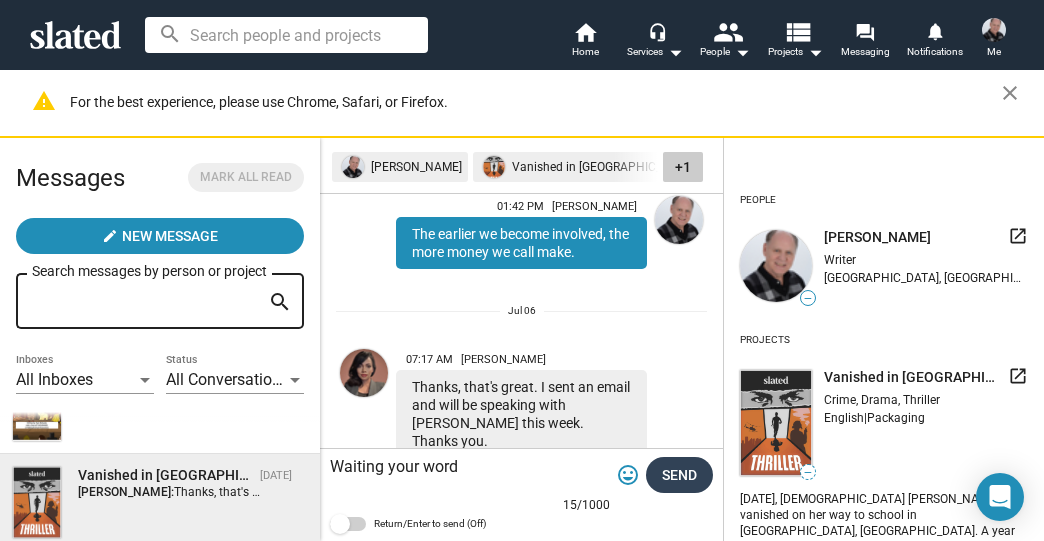 type on "Waiting your word" 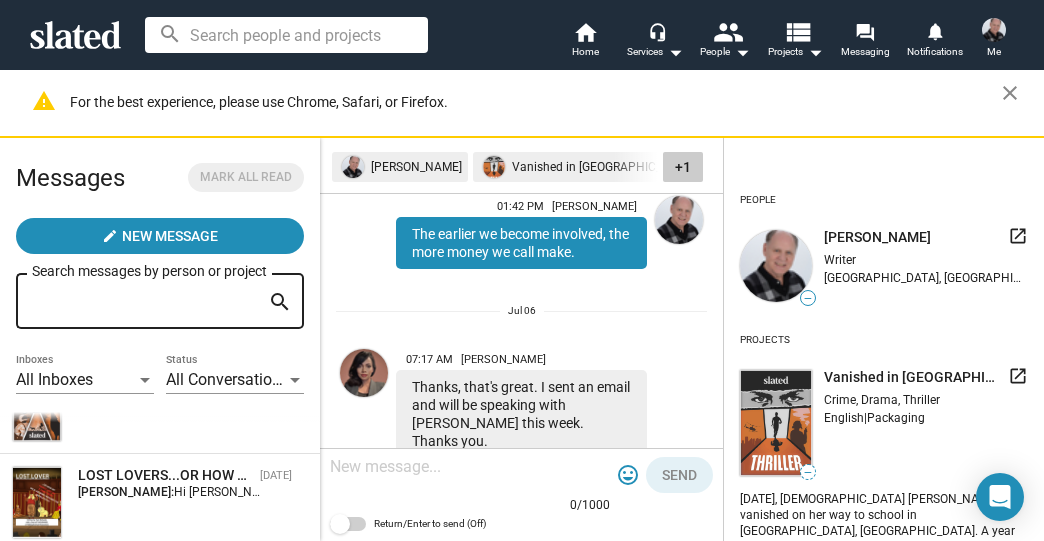 scroll, scrollTop: 257, scrollLeft: 0, axis: vertical 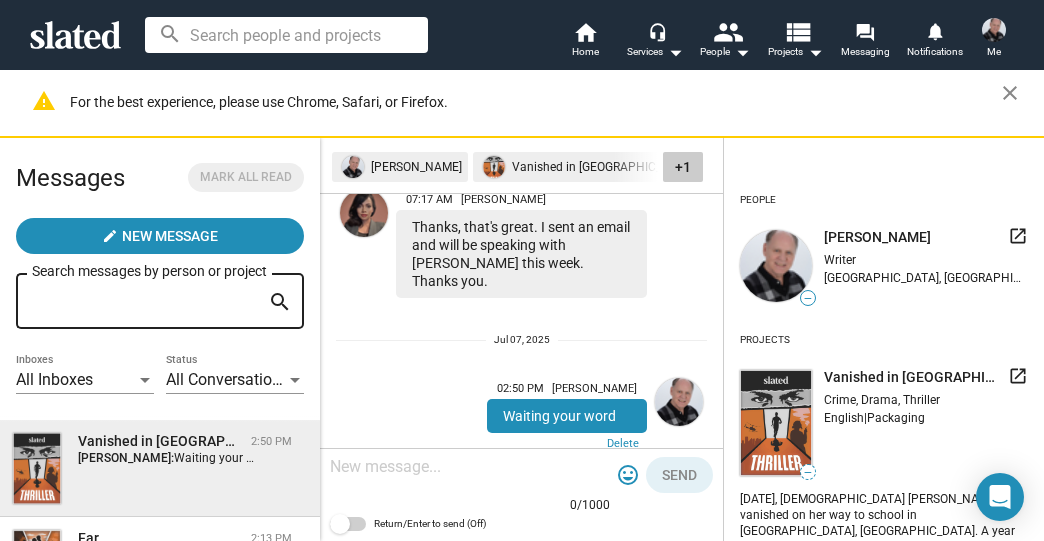 click on "Search messages by person or project" at bounding box center [146, 302] 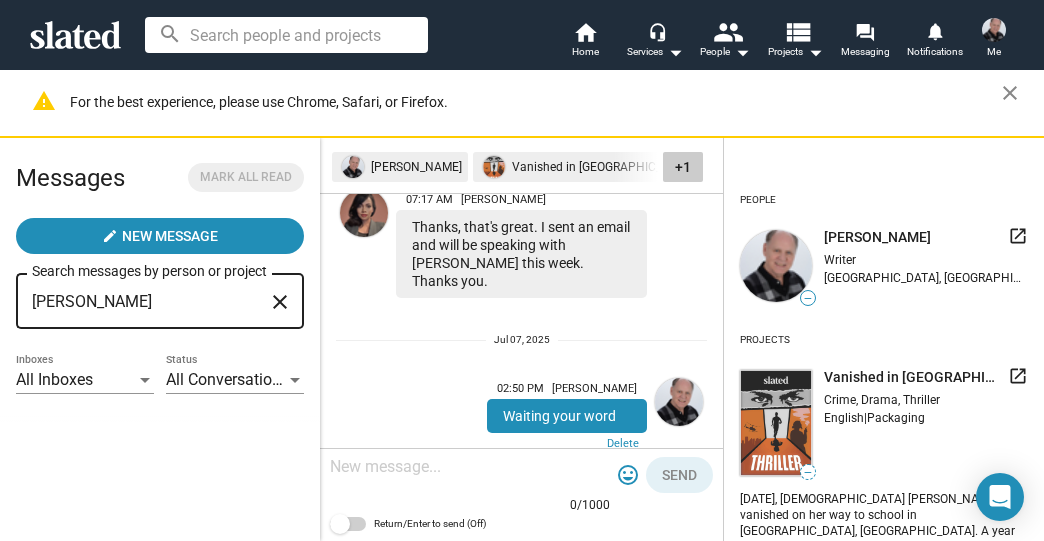 click on "[PERSON_NAME] Search messages by person or project" at bounding box center (157, 299) 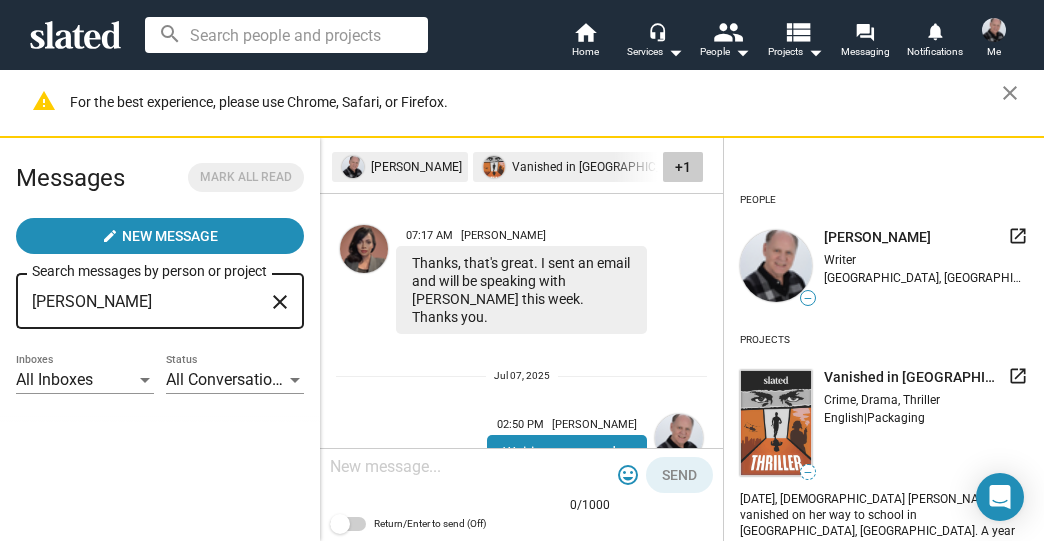 scroll, scrollTop: 988, scrollLeft: 0, axis: vertical 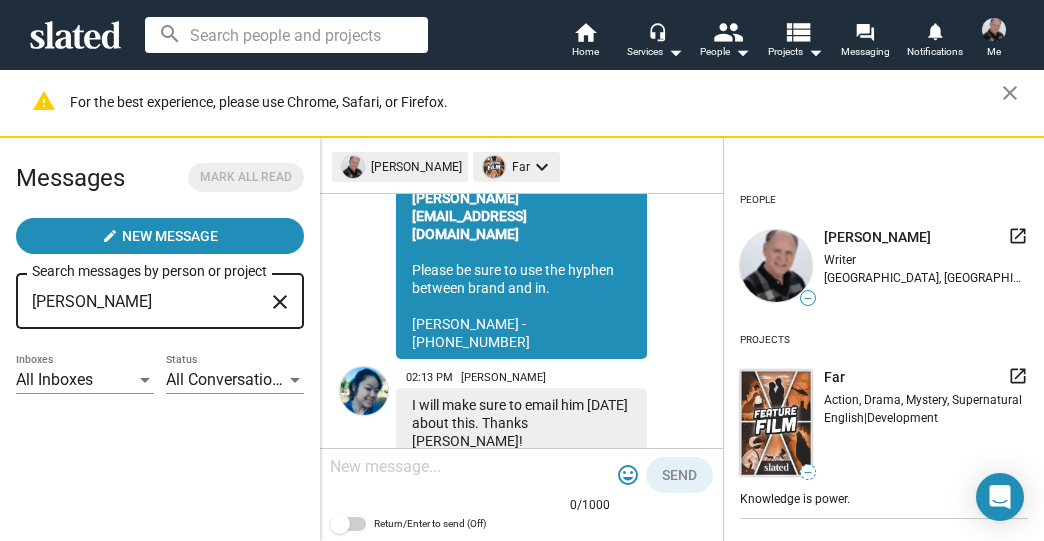 drag, startPoint x: 112, startPoint y: 307, endPoint x: -7, endPoint y: 298, distance: 119.33985 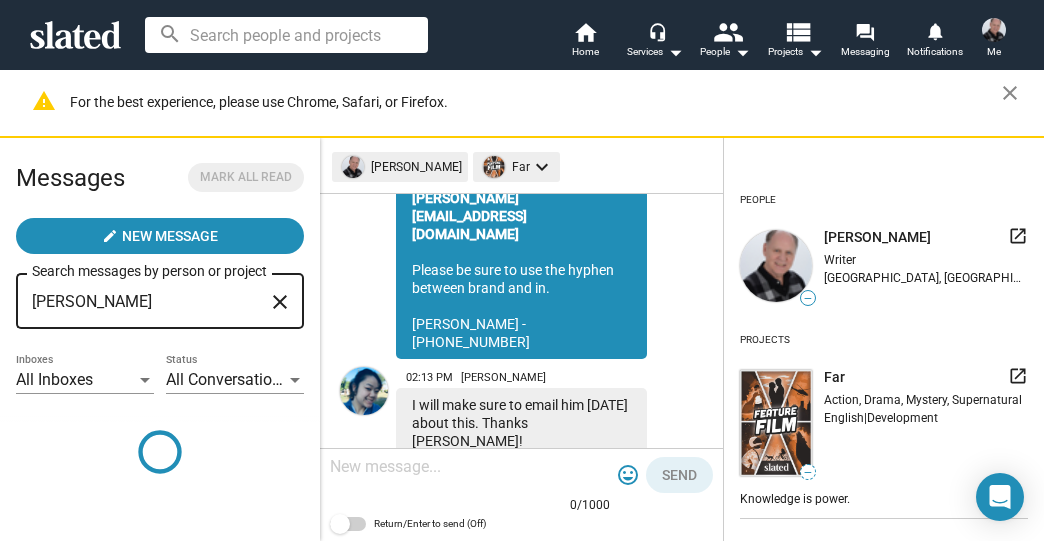 type on "[PERSON_NAME]" 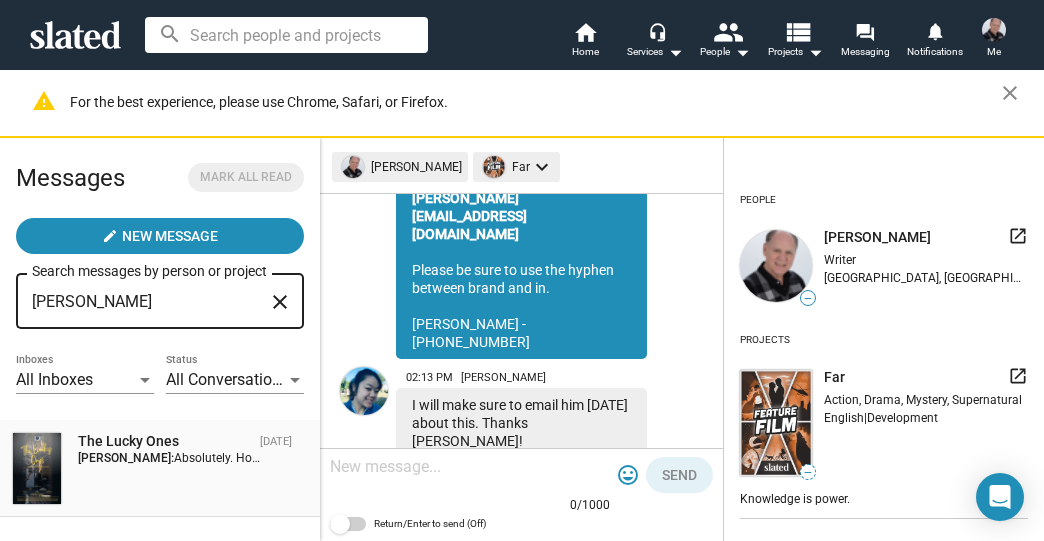 click on "Absolutely. How about a call [DATE][DATE] 3:30pm Pacific Time? At what number may we reach you?" at bounding box center [446, 458] 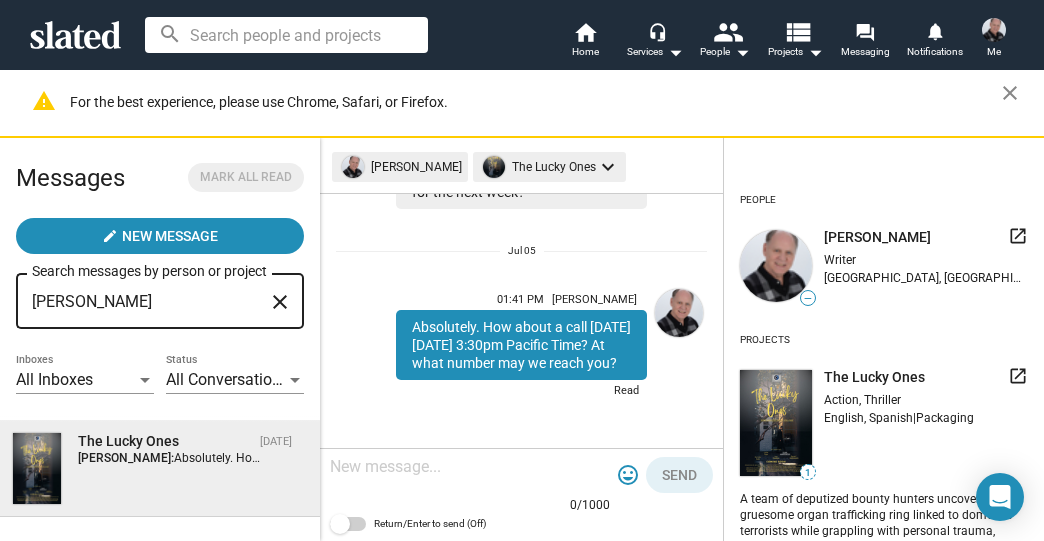 scroll, scrollTop: 682, scrollLeft: 0, axis: vertical 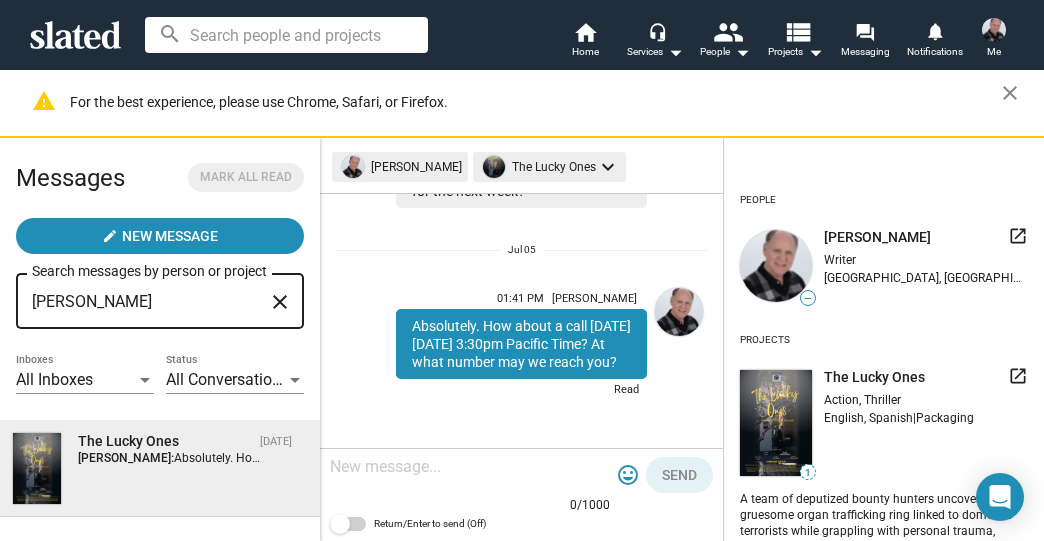 click at bounding box center [470, 467] 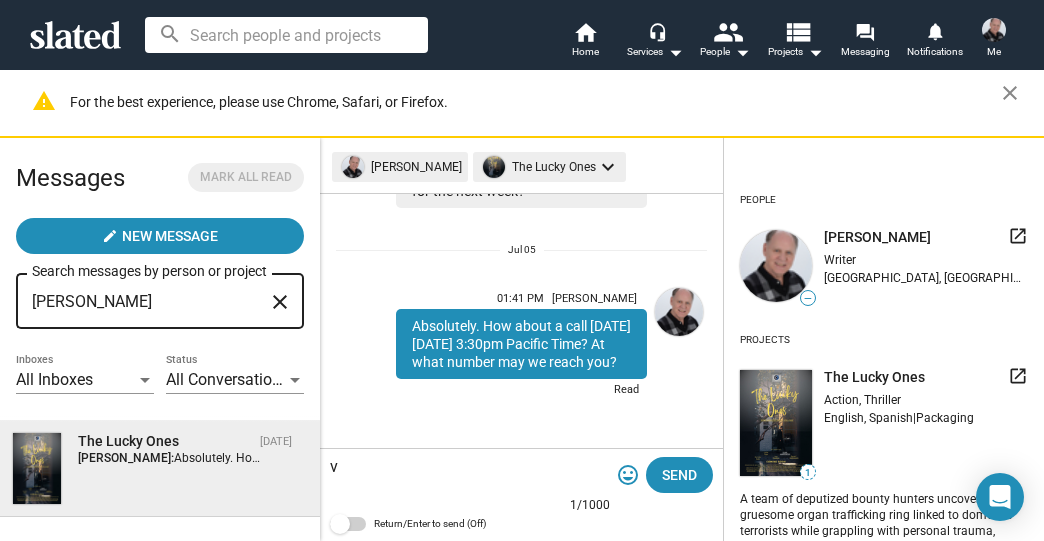 drag, startPoint x: 340, startPoint y: 466, endPoint x: 308, endPoint y: 464, distance: 32.06244 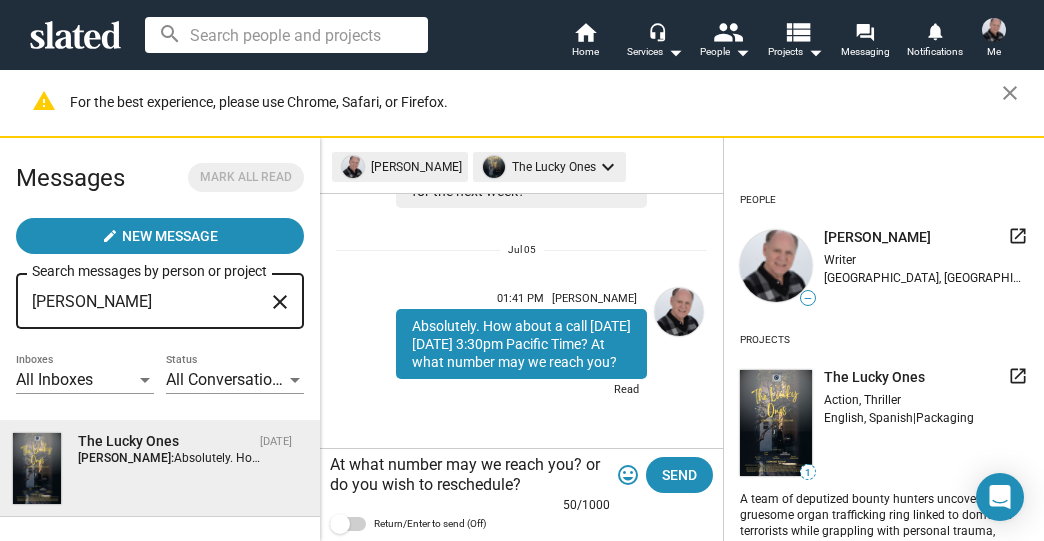 click on "At what number may we reach you? or do you wish to reschedule?" at bounding box center (470, 475) 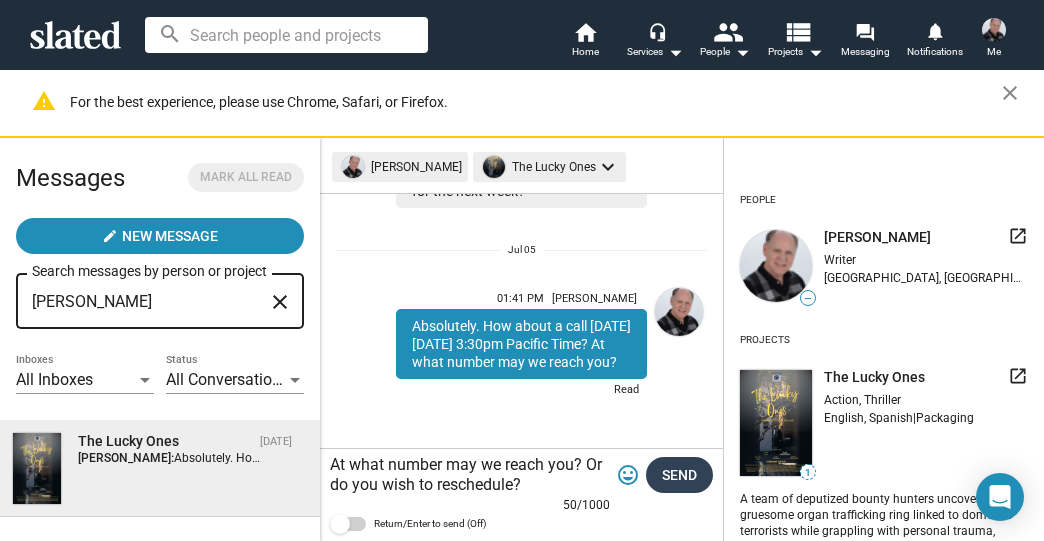 type on "At what number may we reach you? Or do you wish to reschedule?" 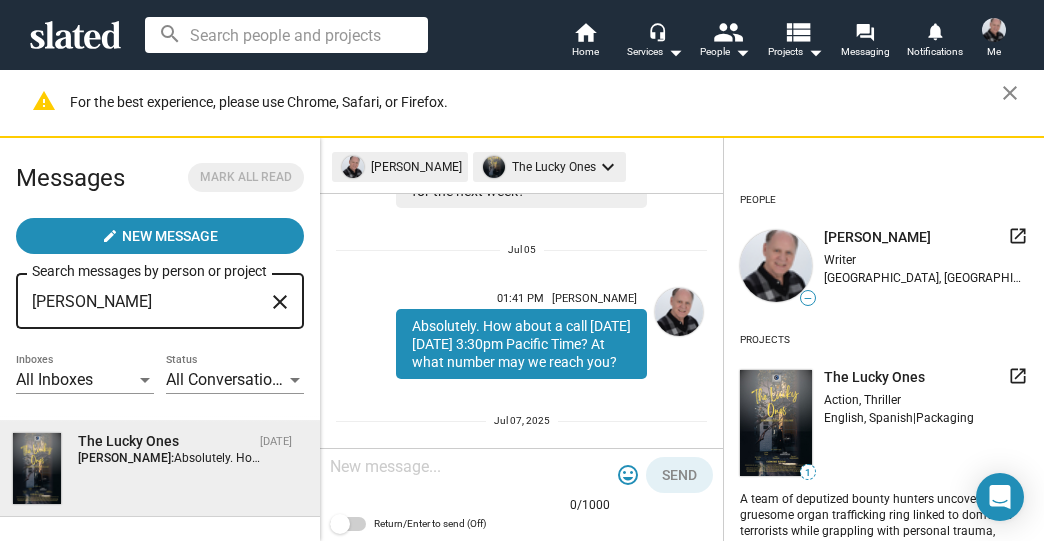 scroll, scrollTop: 852, scrollLeft: 0, axis: vertical 